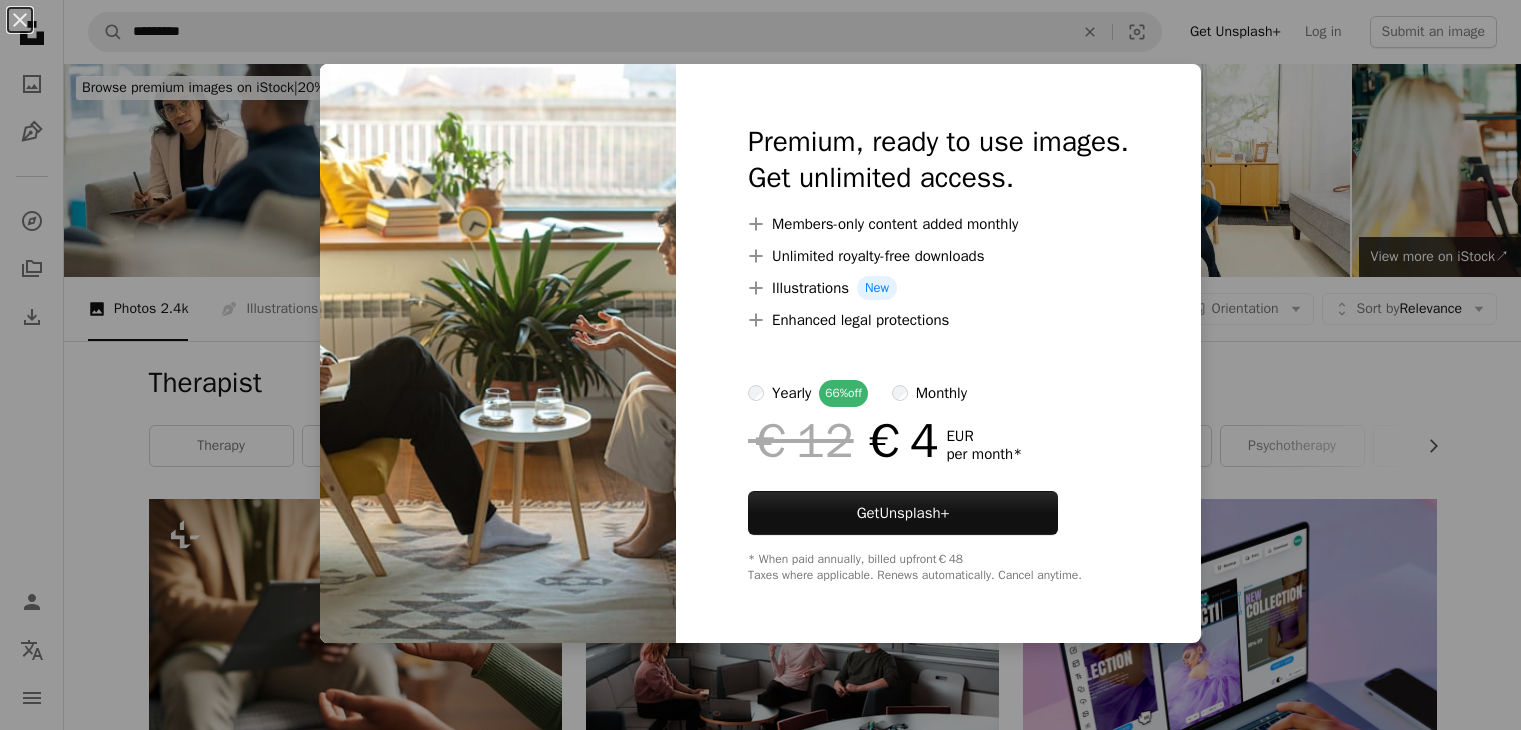 scroll, scrollTop: 1400, scrollLeft: 0, axis: vertical 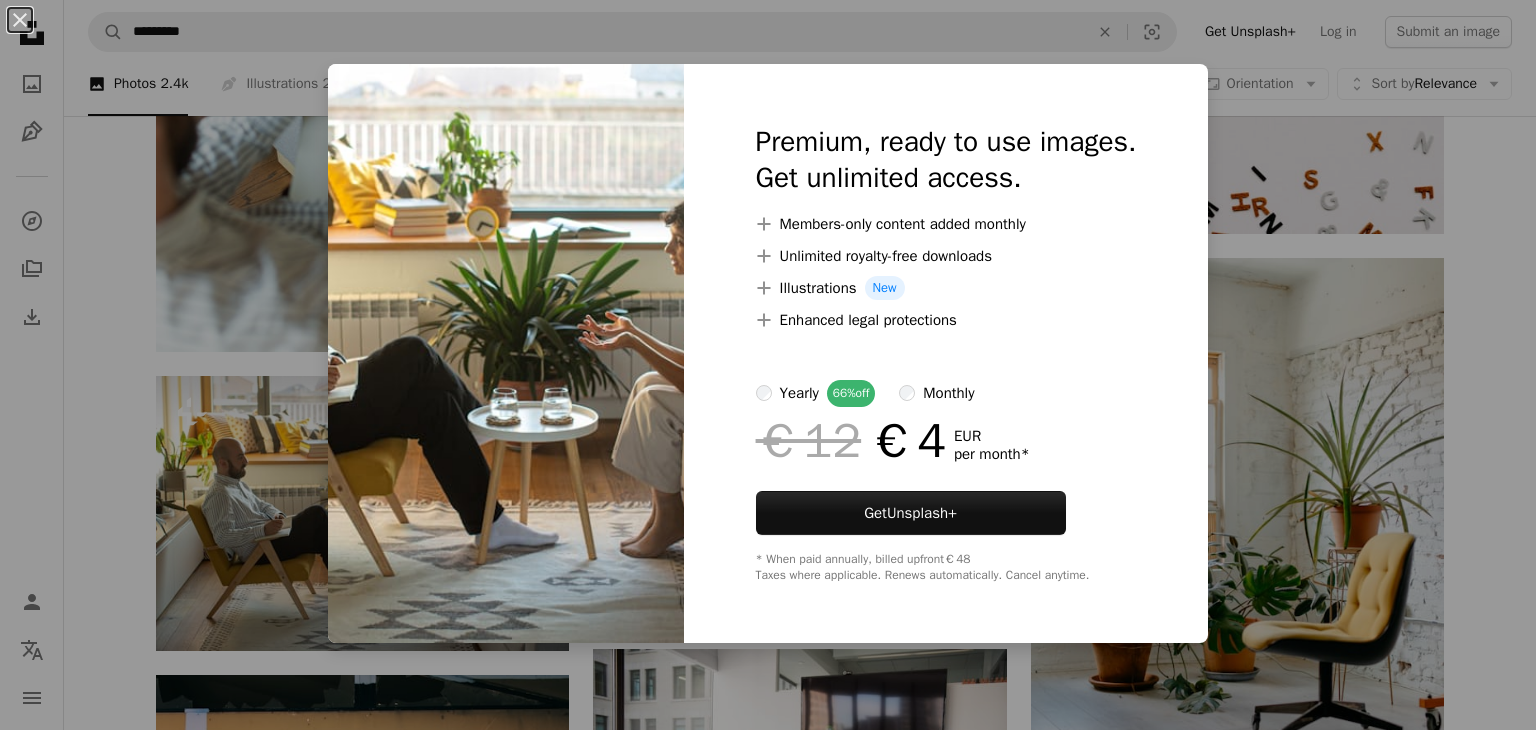 click on "An X shape Premium, ready to use images. Get unlimited access. A plus sign Members-only content added monthly A plus sign Unlimited royalty-free downloads A plus sign Illustrations  New A plus sign Enhanced legal protections yearly 66%  off monthly €12   €4 EUR per month * Get  Unsplash+ * When paid annually, billed upfront  €48 Taxes where applicable. Renews automatically. Cancel anytime." at bounding box center (768, 365) 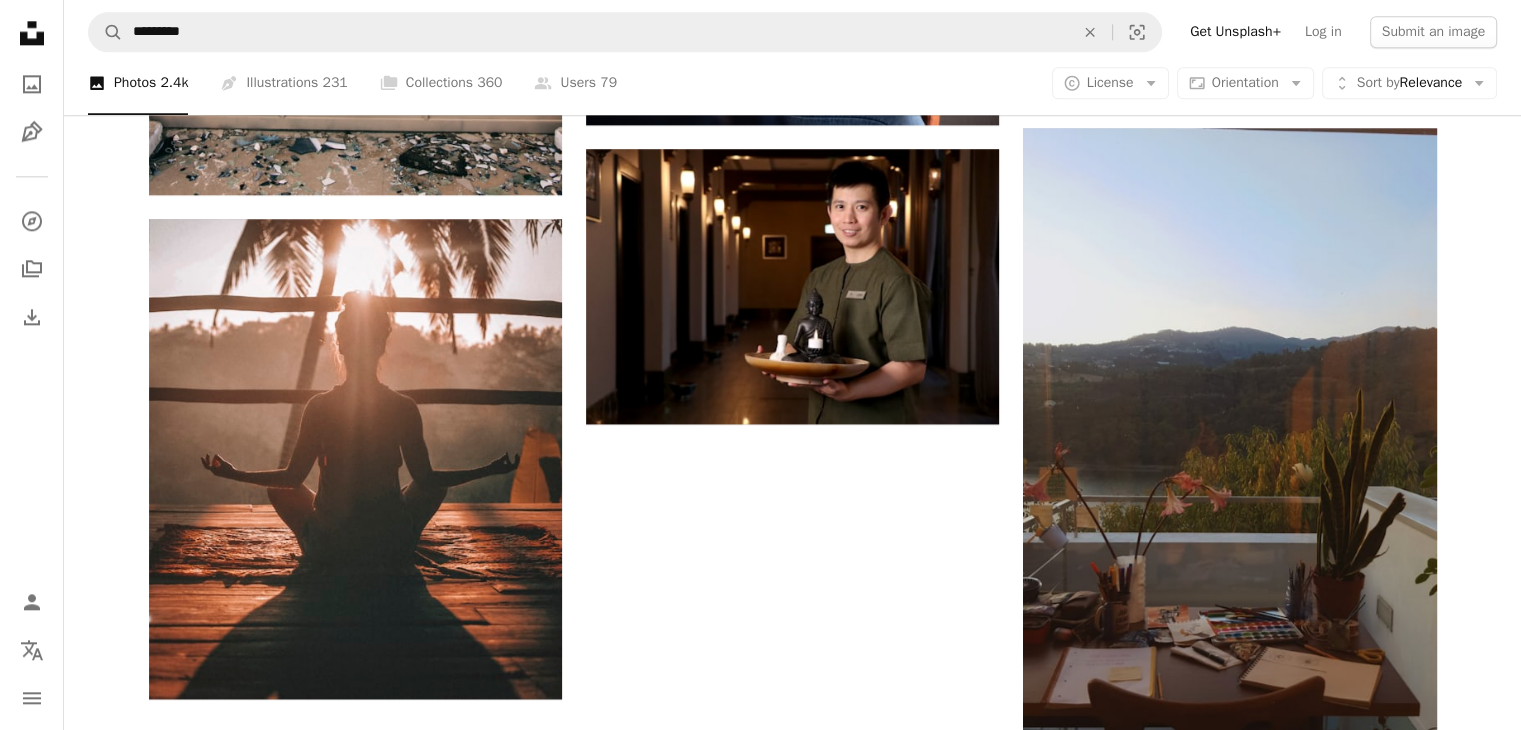 scroll, scrollTop: 2700, scrollLeft: 0, axis: vertical 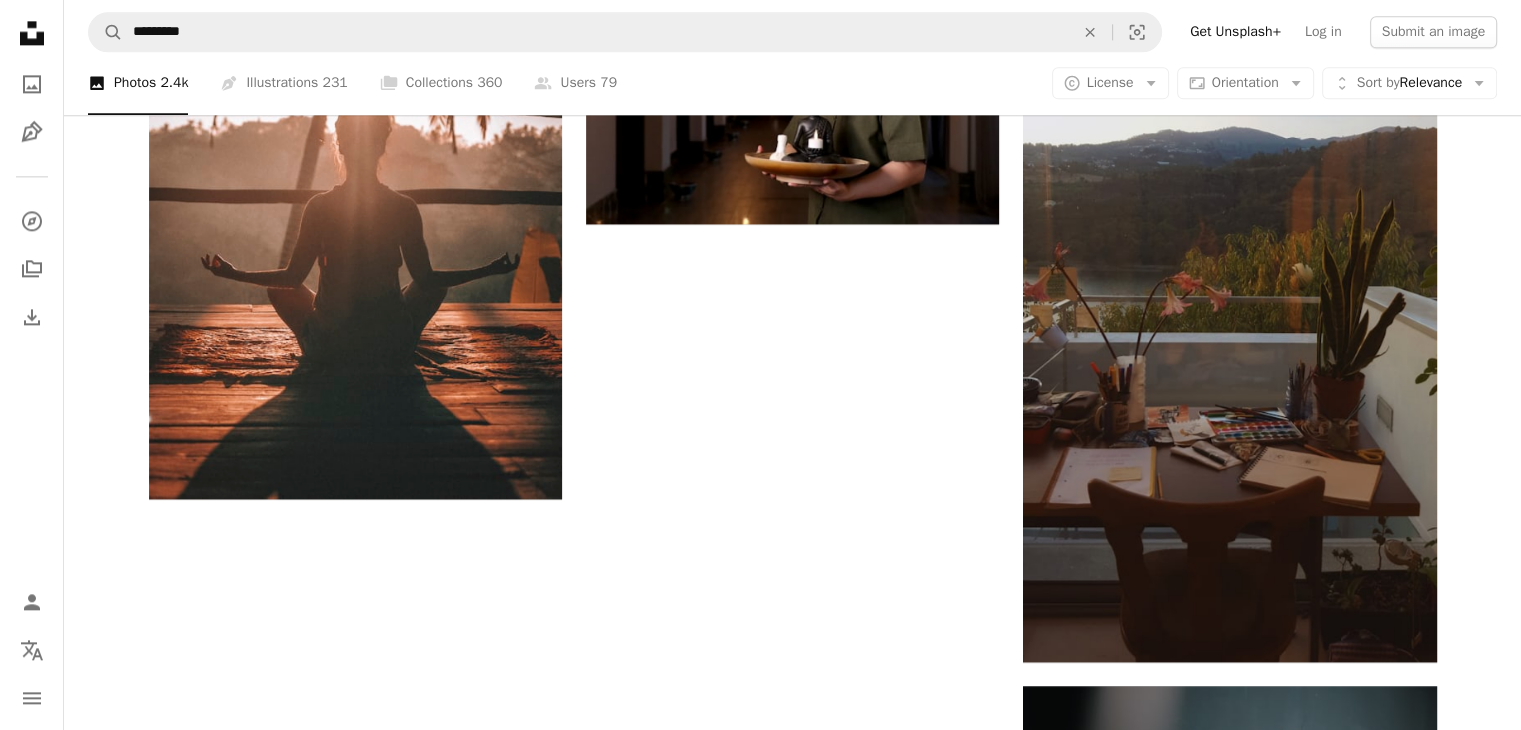 click on "Load more" at bounding box center (793, 1036) 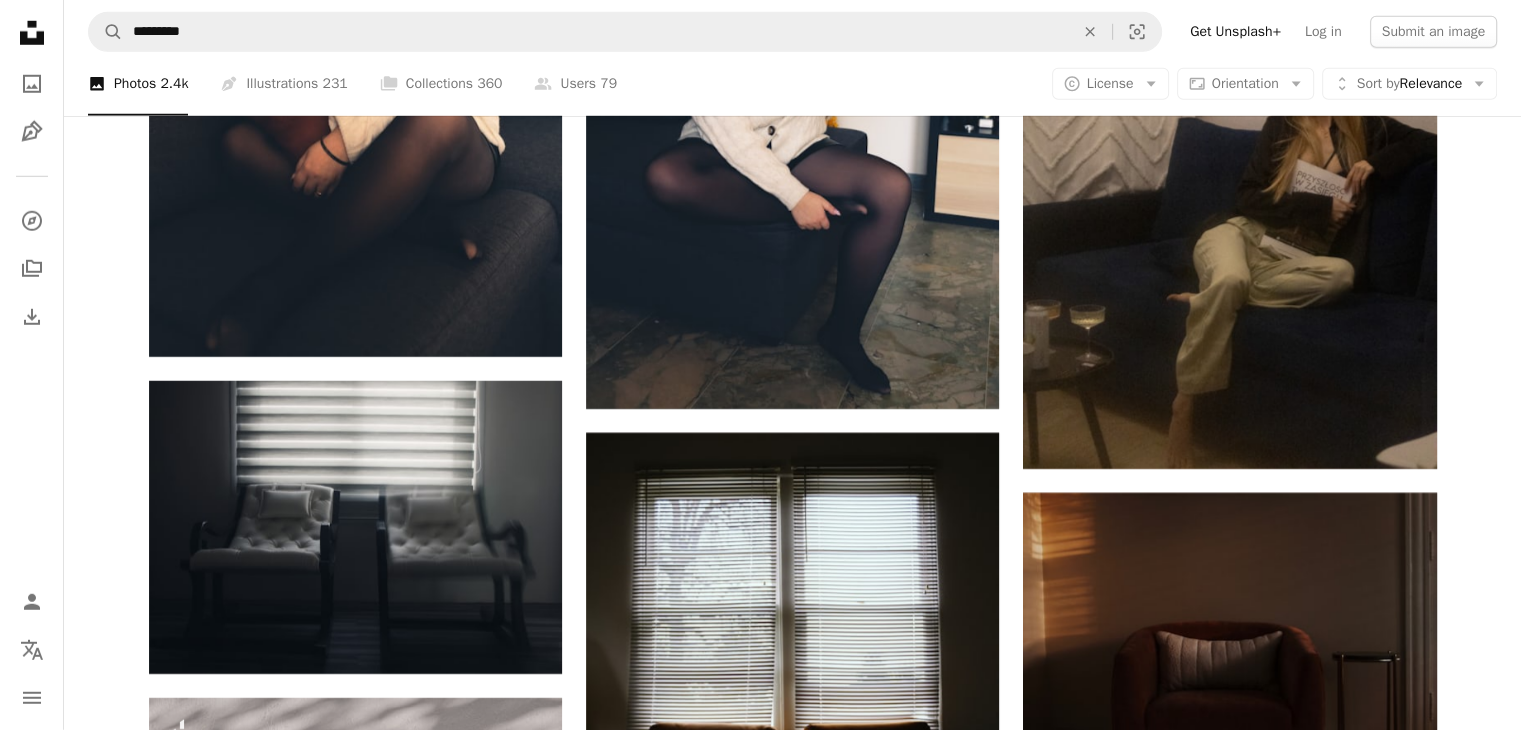 scroll, scrollTop: 6000, scrollLeft: 0, axis: vertical 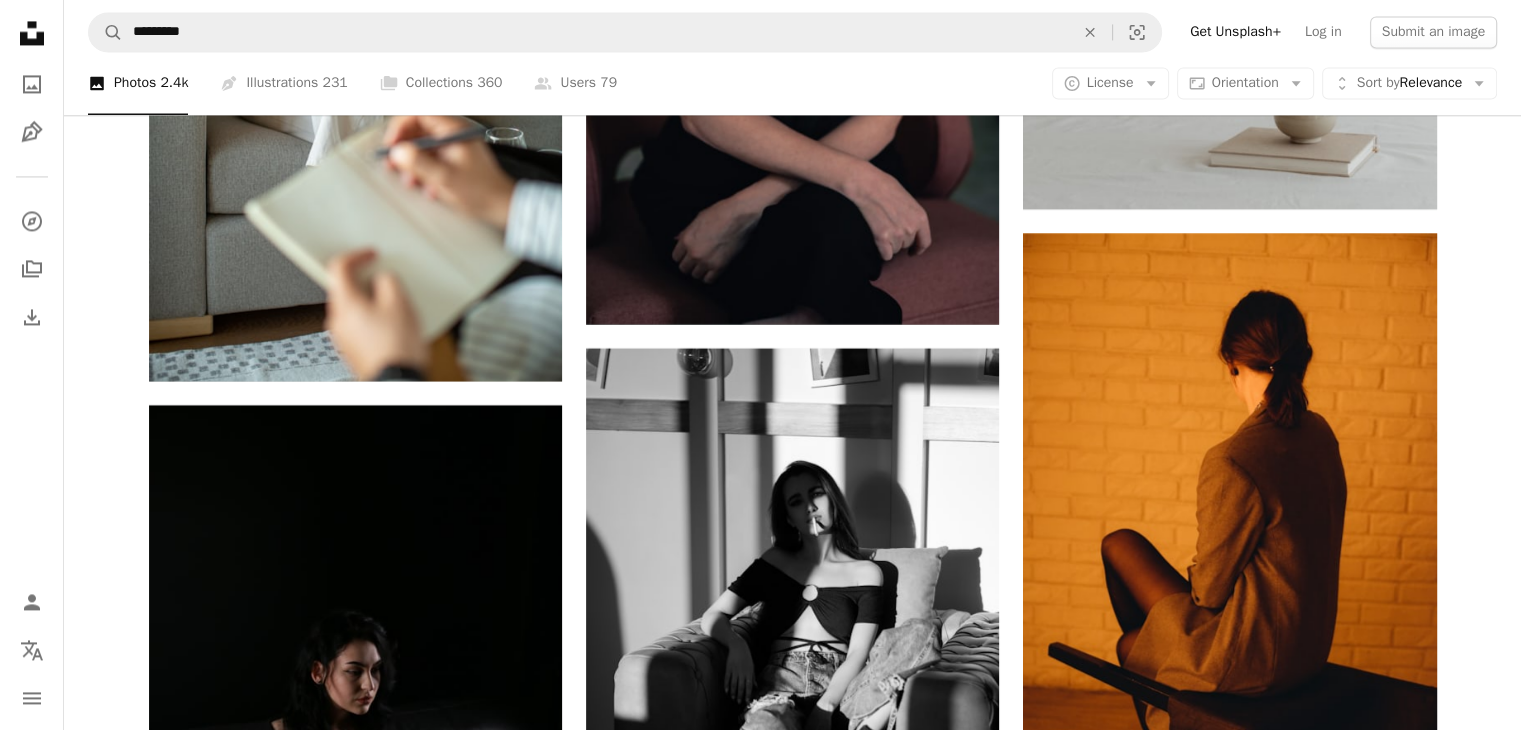 drag, startPoint x: 1520, startPoint y: 509, endPoint x: 1527, endPoint y: 497, distance: 13.892444 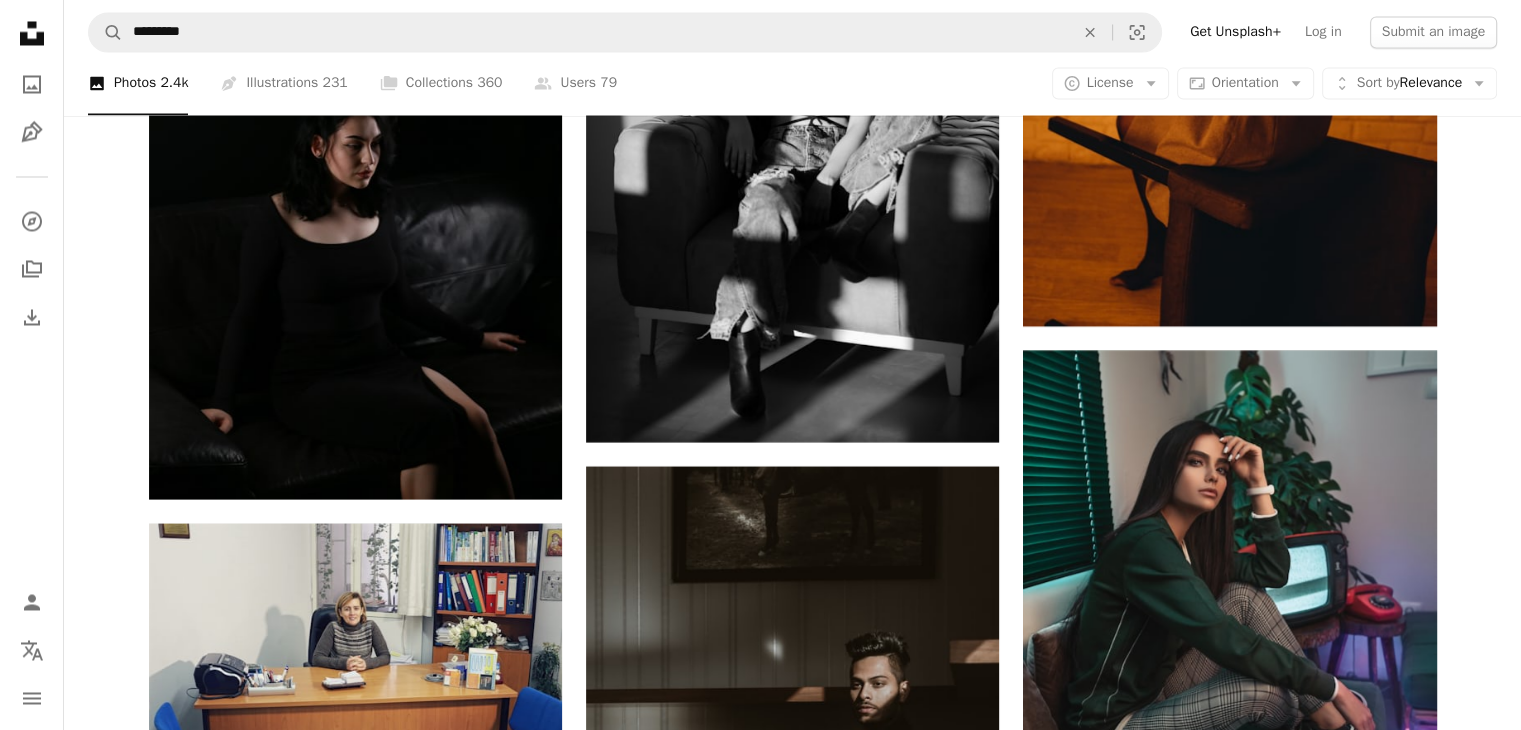 scroll, scrollTop: 11225, scrollLeft: 0, axis: vertical 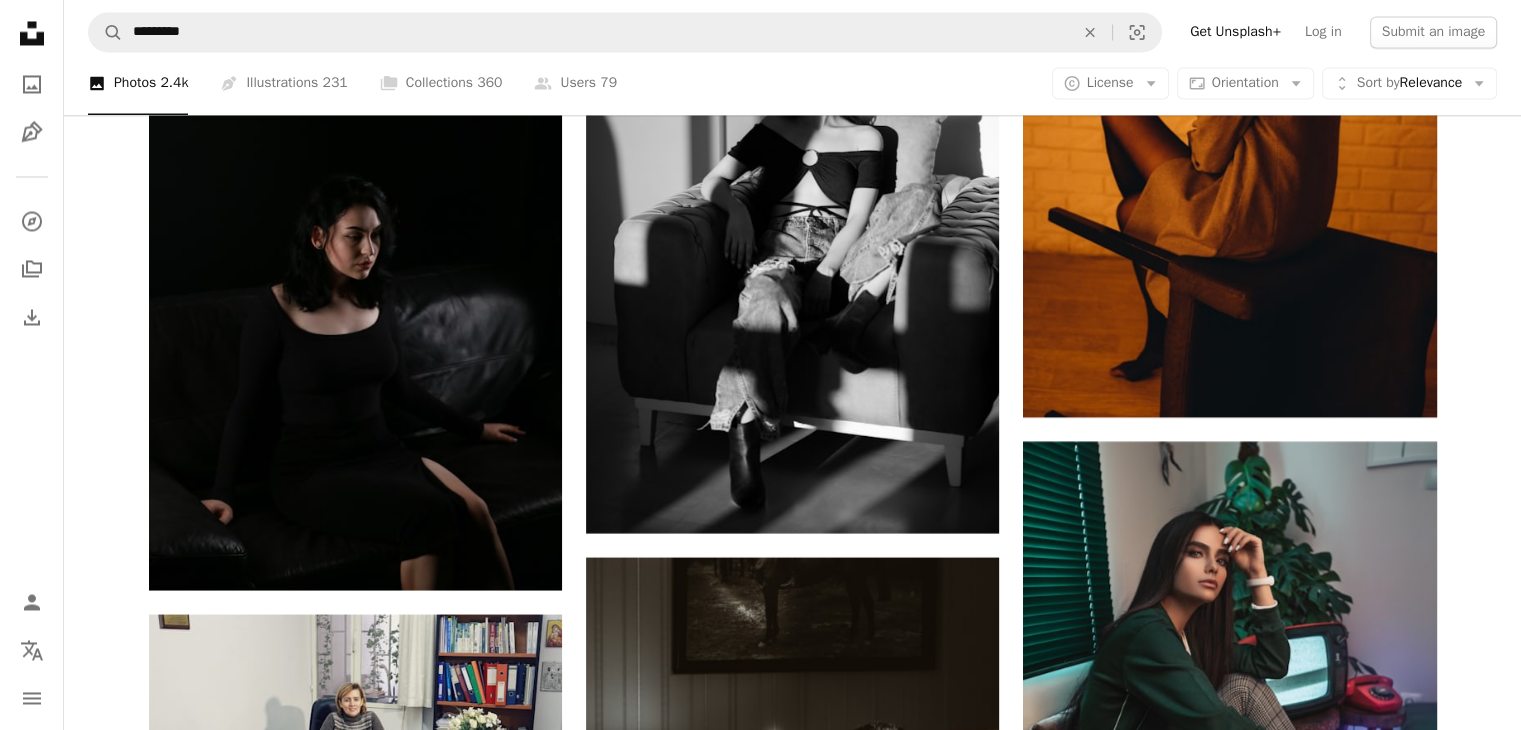click at bounding box center [355, 1223] 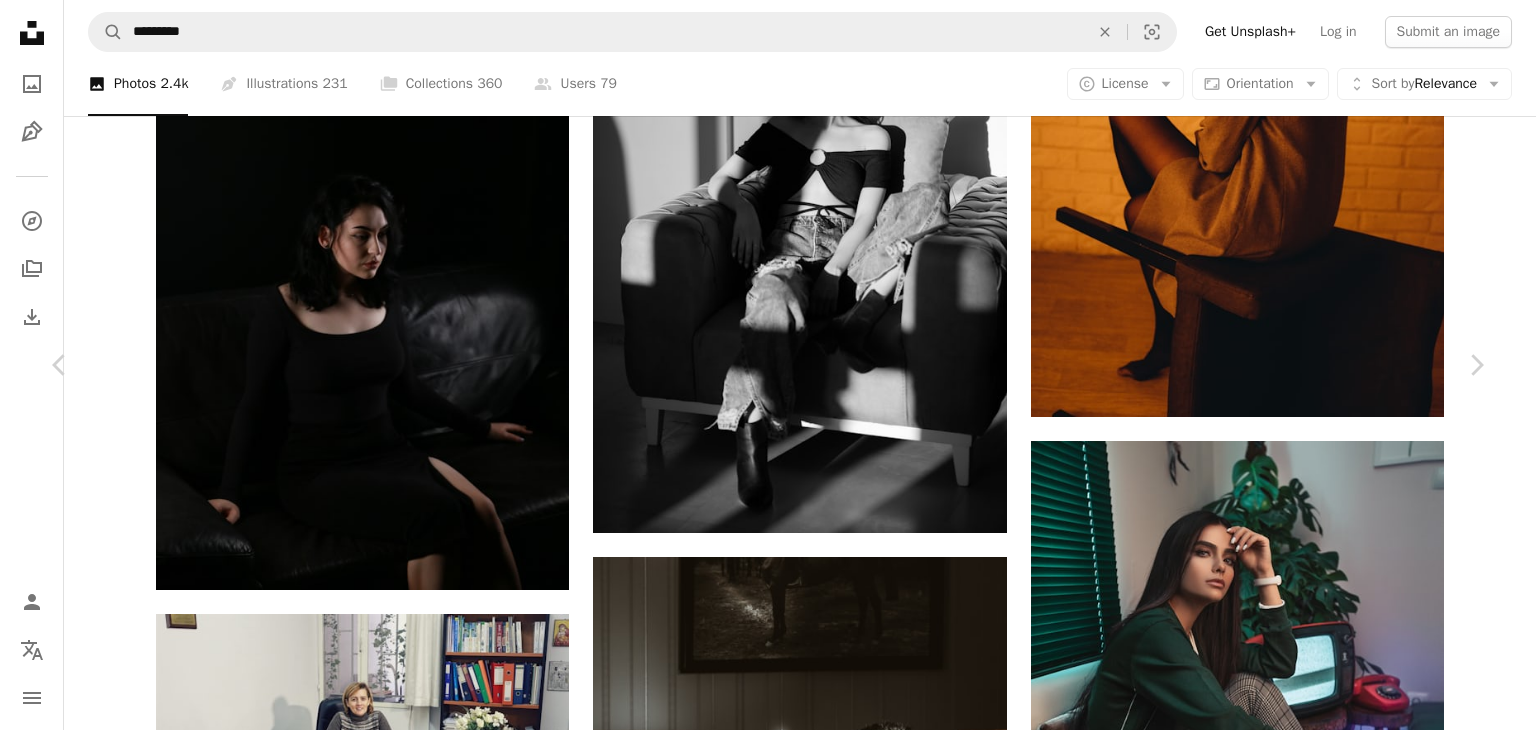 click on "A lock   Download" at bounding box center [1325, 5995] 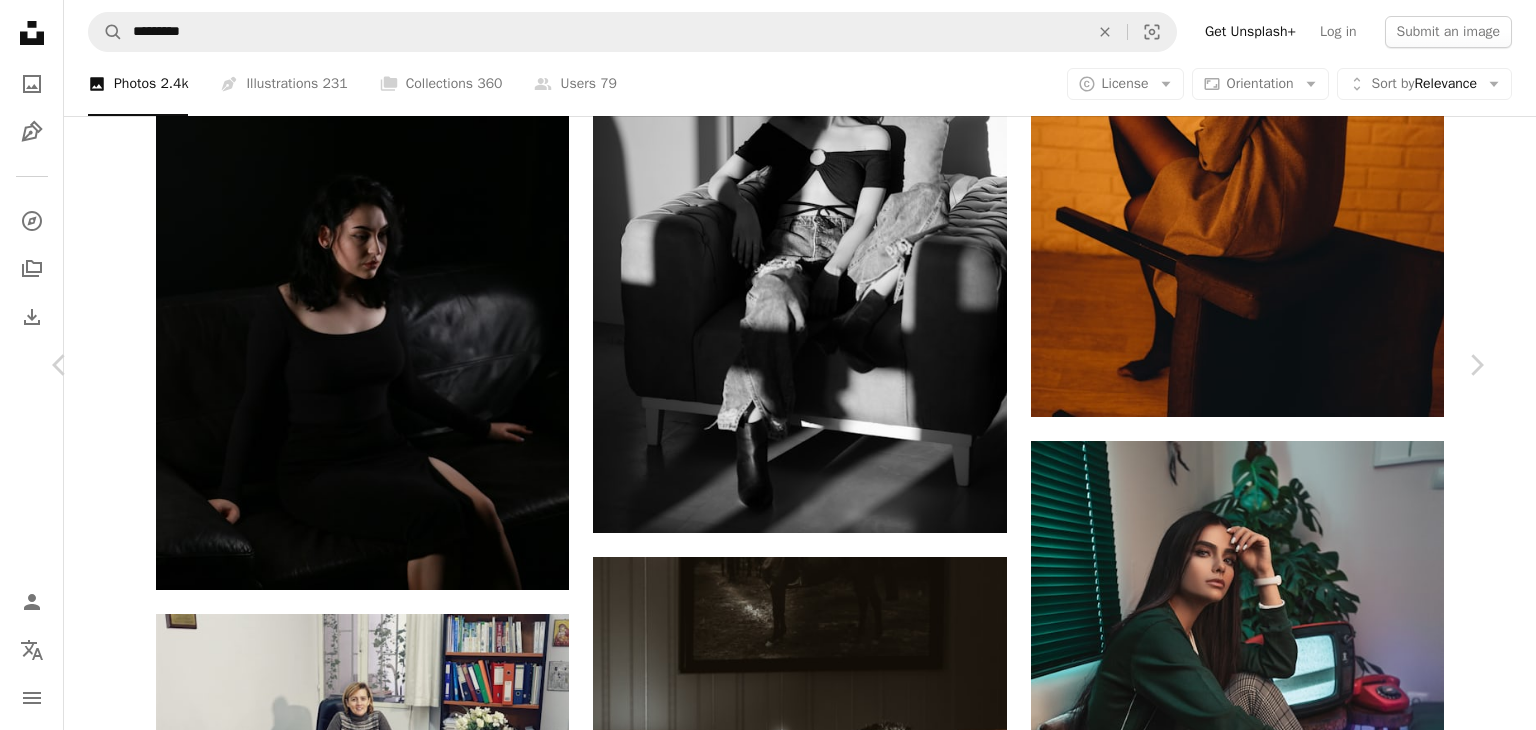 click on "An X shape Premium, ready to use images. Get unlimited access. A plus sign Members-only content added monthly A plus sign Unlimited royalty-free downloads A plus sign Illustrations  New A plus sign Enhanced legal protections yearly 66%  off monthly €12   €4 EUR per month * Get  Unsplash+ * When paid annually, billed upfront  €48 Taxes where applicable. Renews automatically. Cancel anytime." at bounding box center [768, 6313] 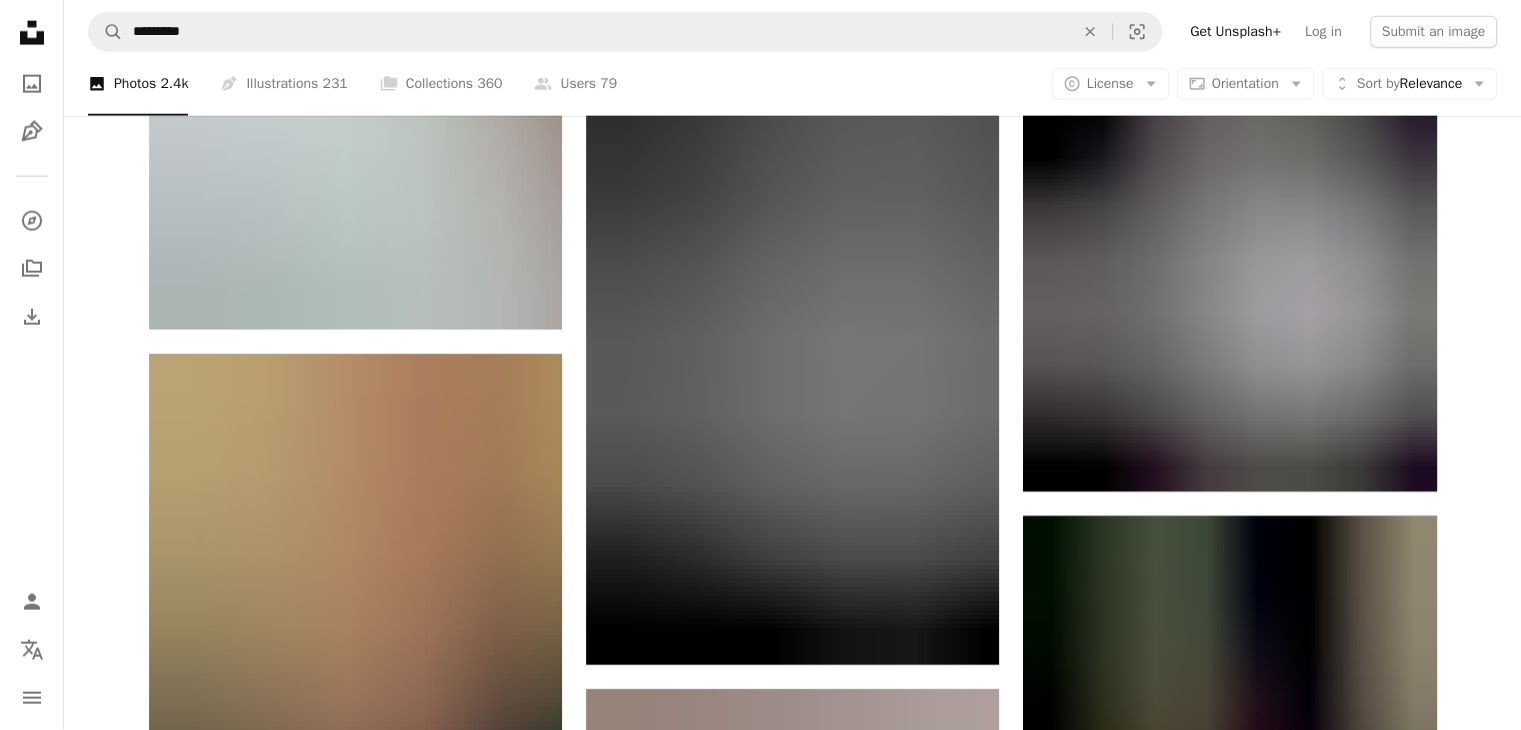 scroll, scrollTop: 11623, scrollLeft: 0, axis: vertical 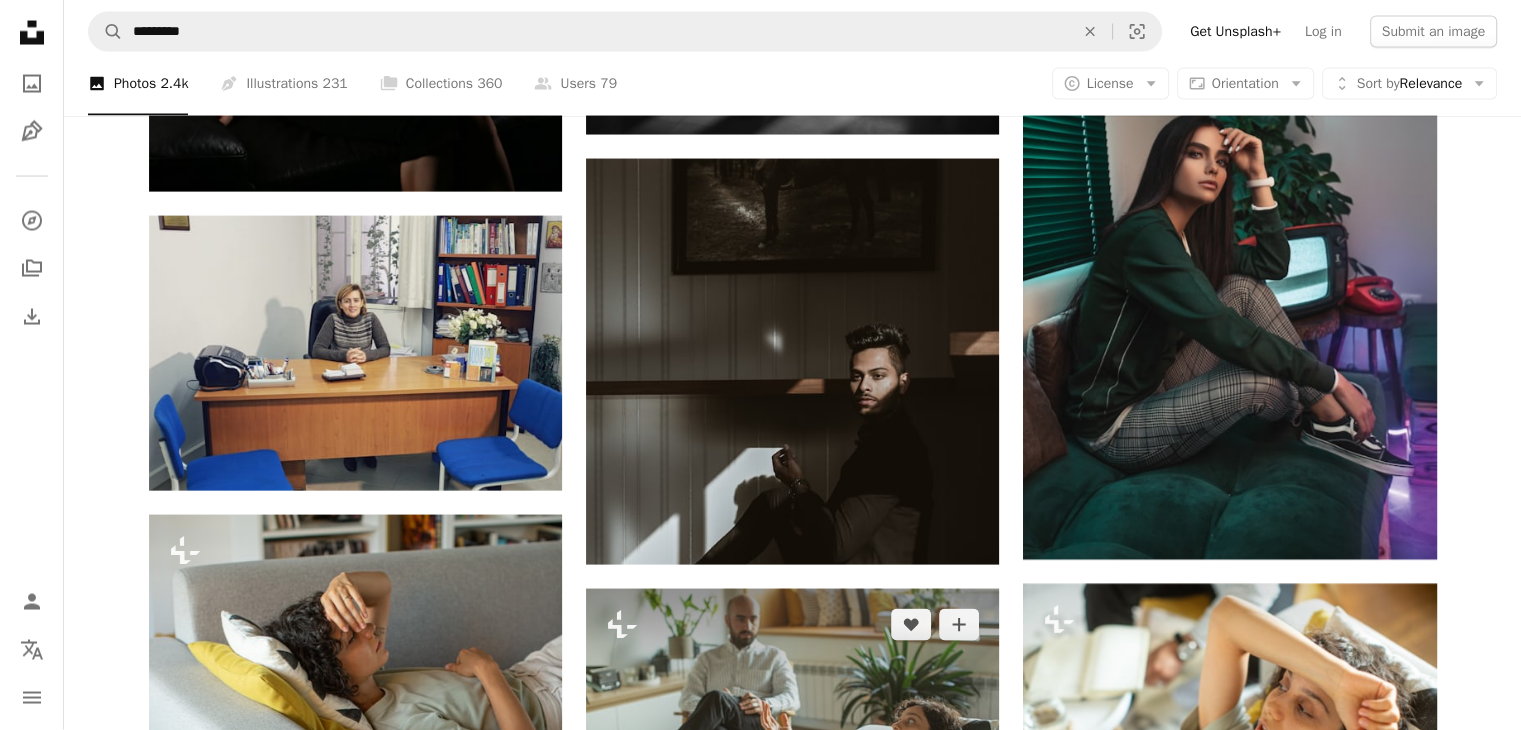 click at bounding box center (792, 726) 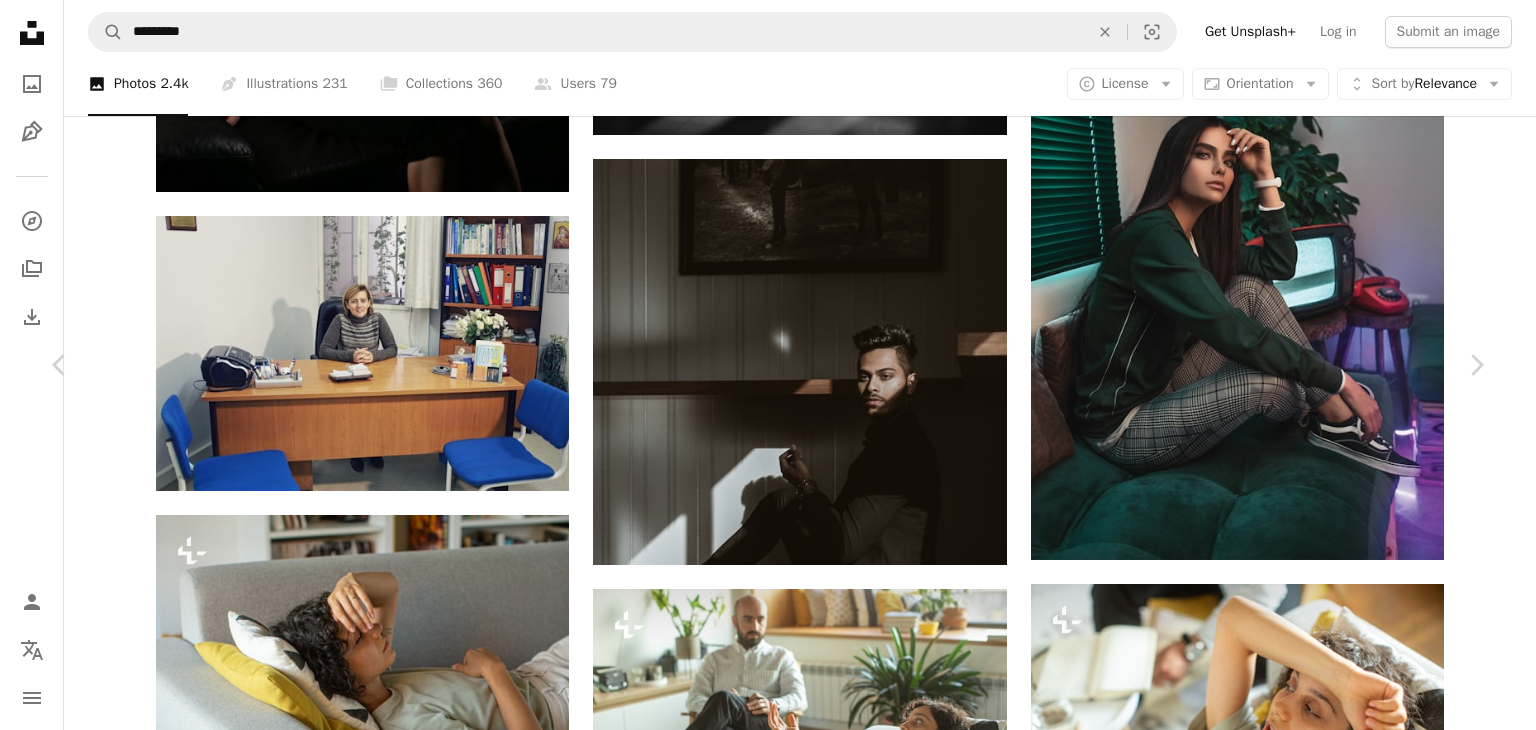 click on "[FIRST] [LAST]" at bounding box center (768, 5914) 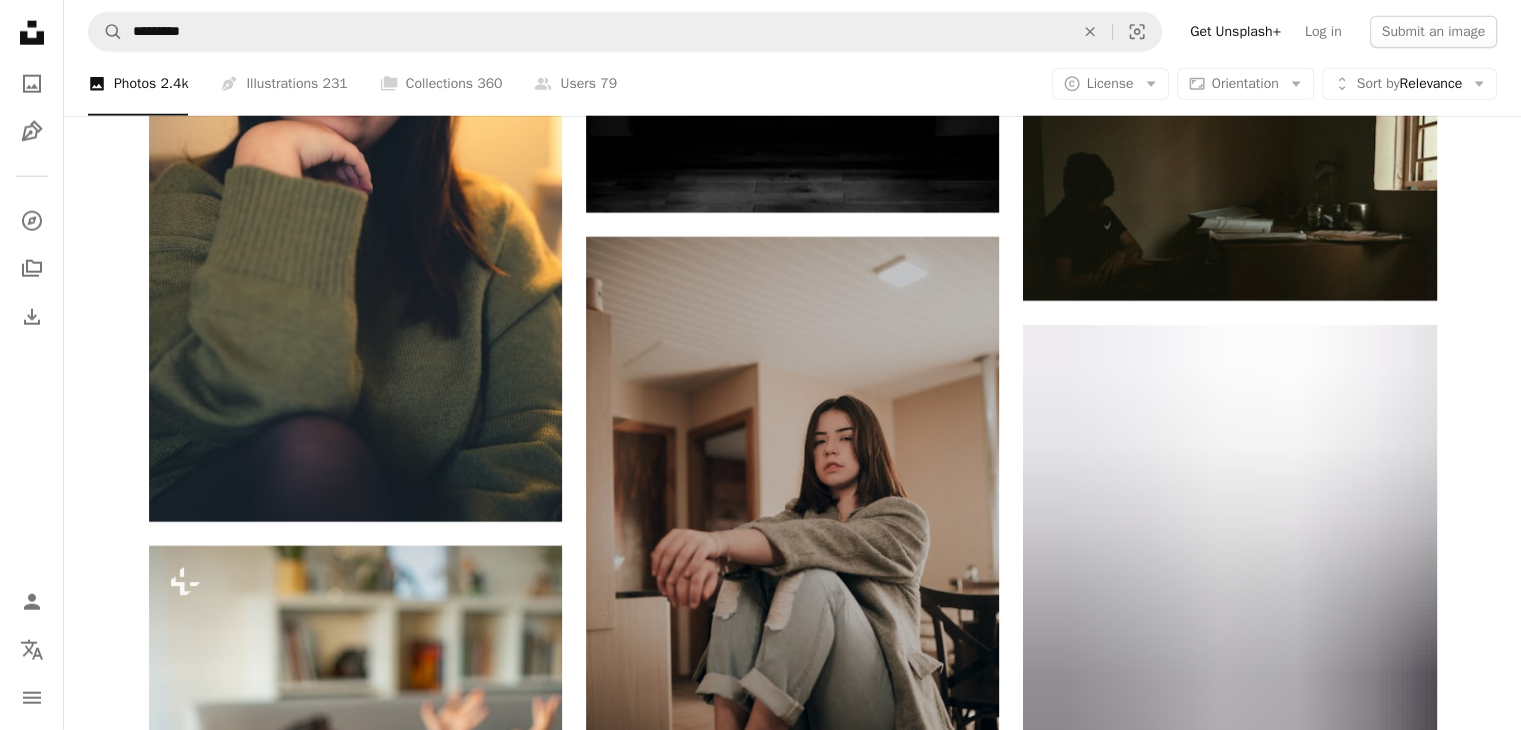scroll, scrollTop: 13027, scrollLeft: 0, axis: vertical 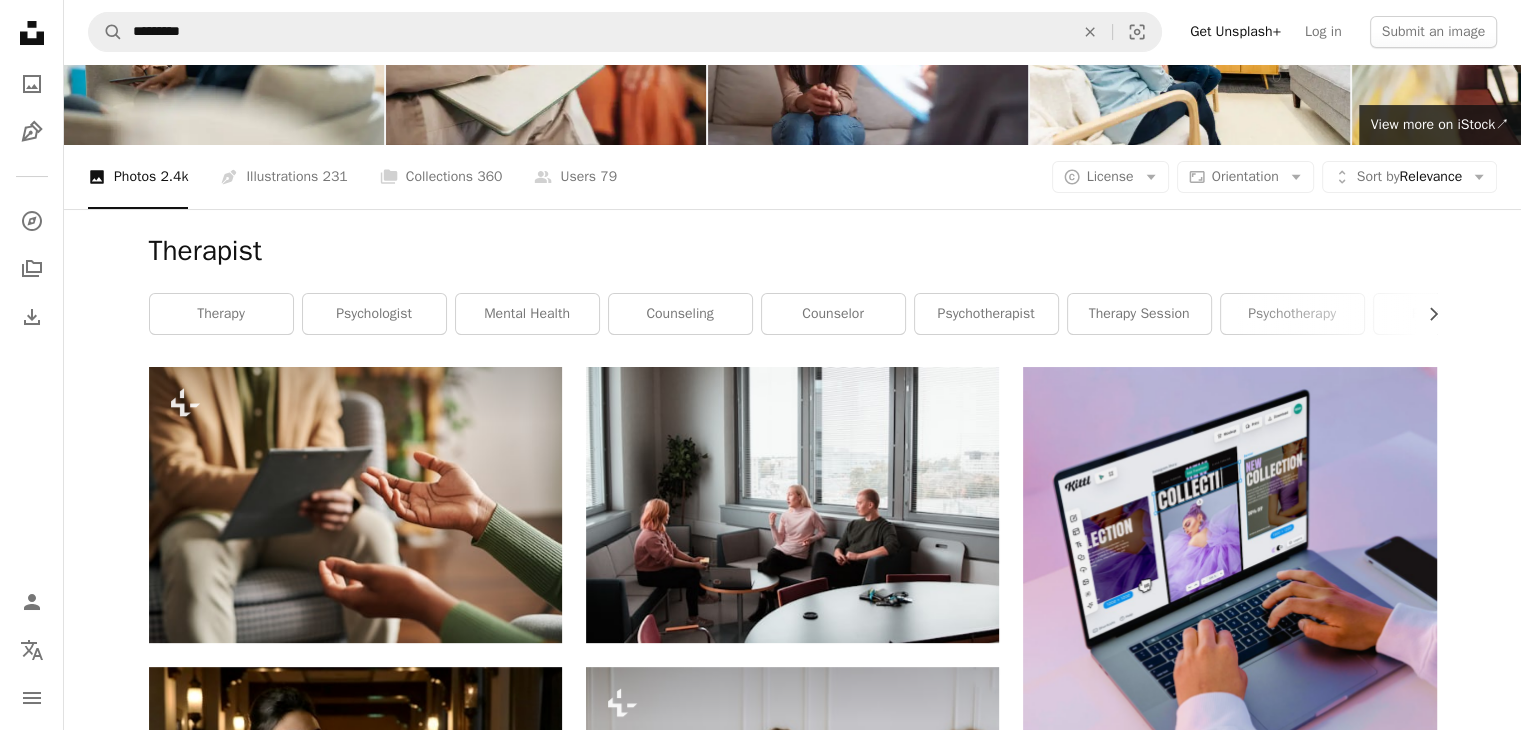 click at bounding box center [1229, 1064] 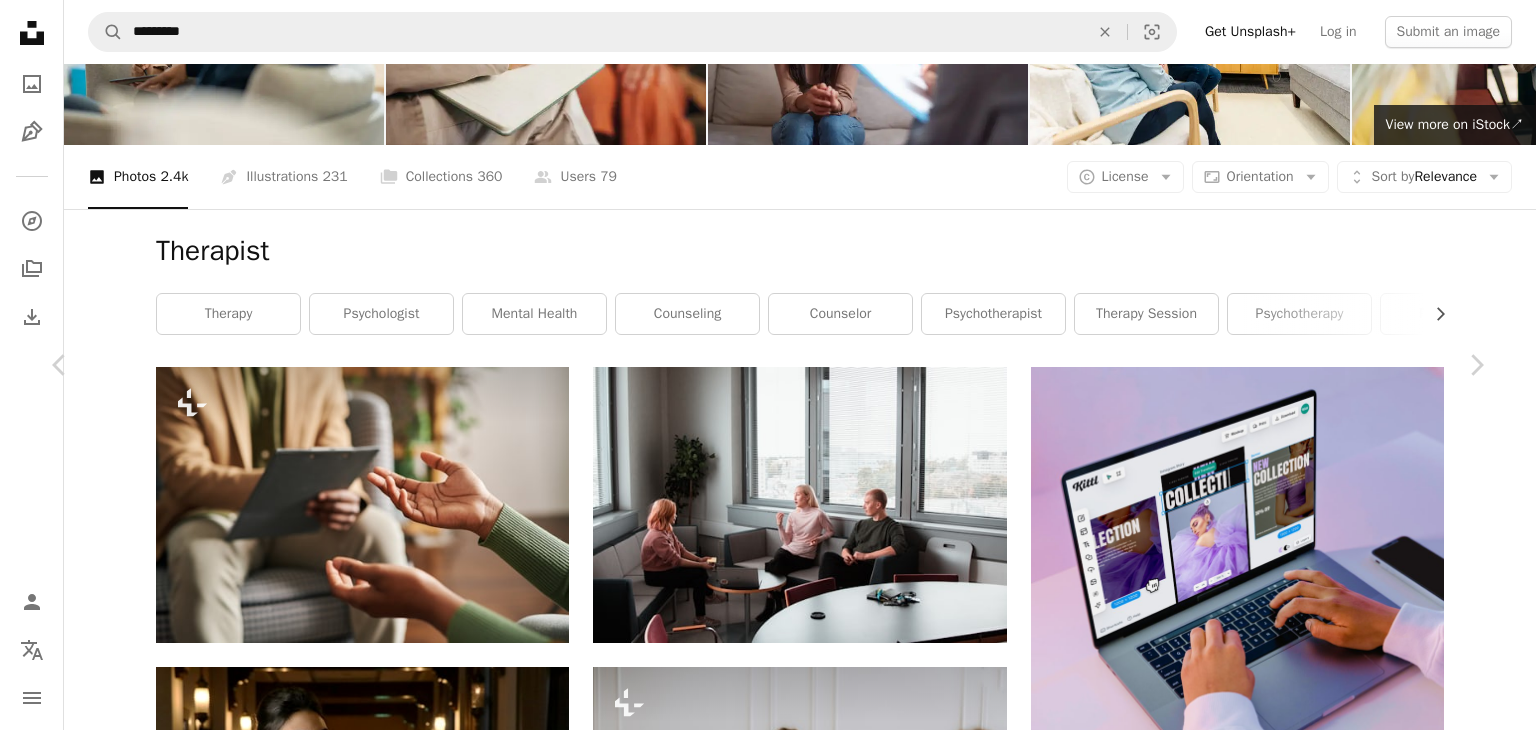 click on "Download free" at bounding box center [1287, 27114] 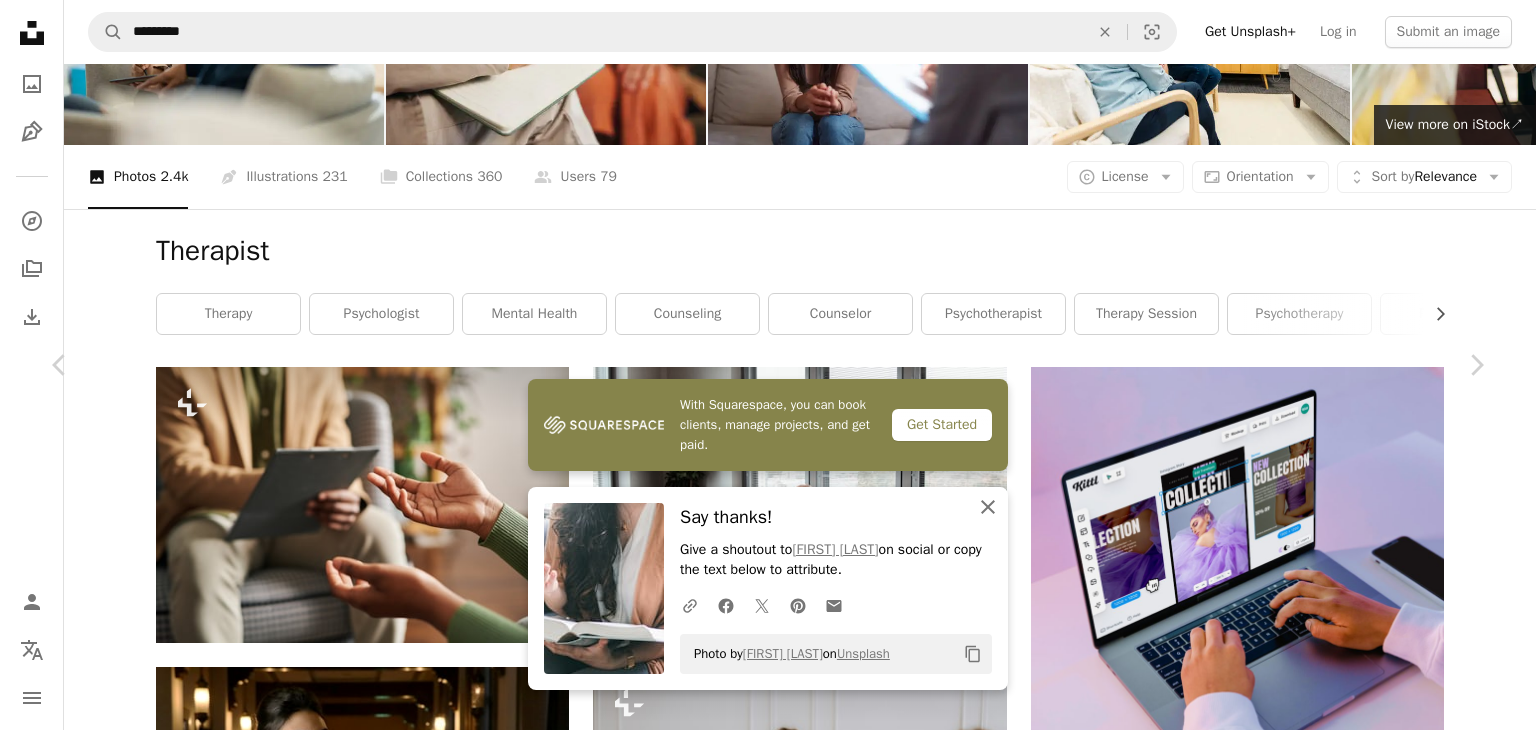 click on "An X shape" 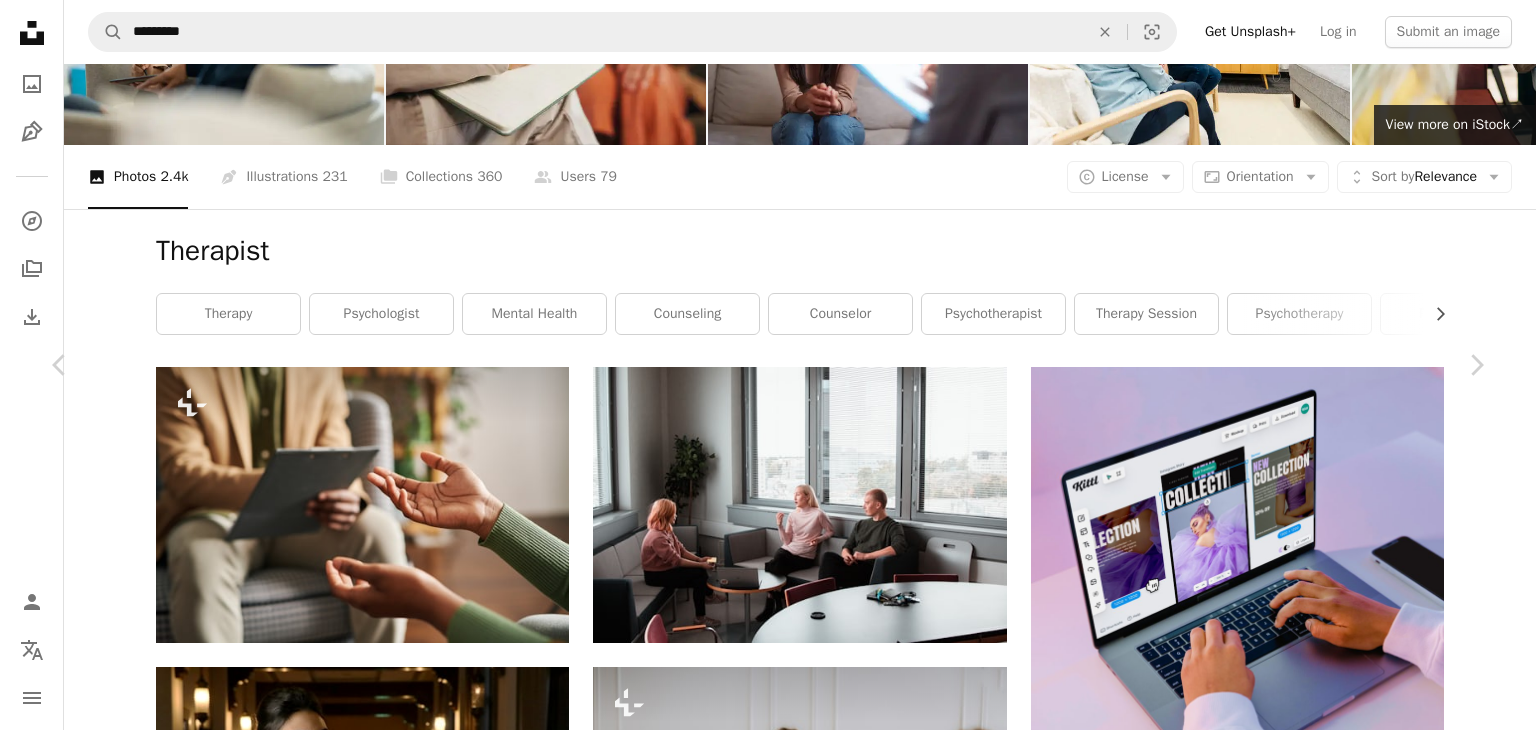 drag, startPoint x: 1472, startPoint y: 162, endPoint x: 1478, endPoint y: 145, distance: 18.027756 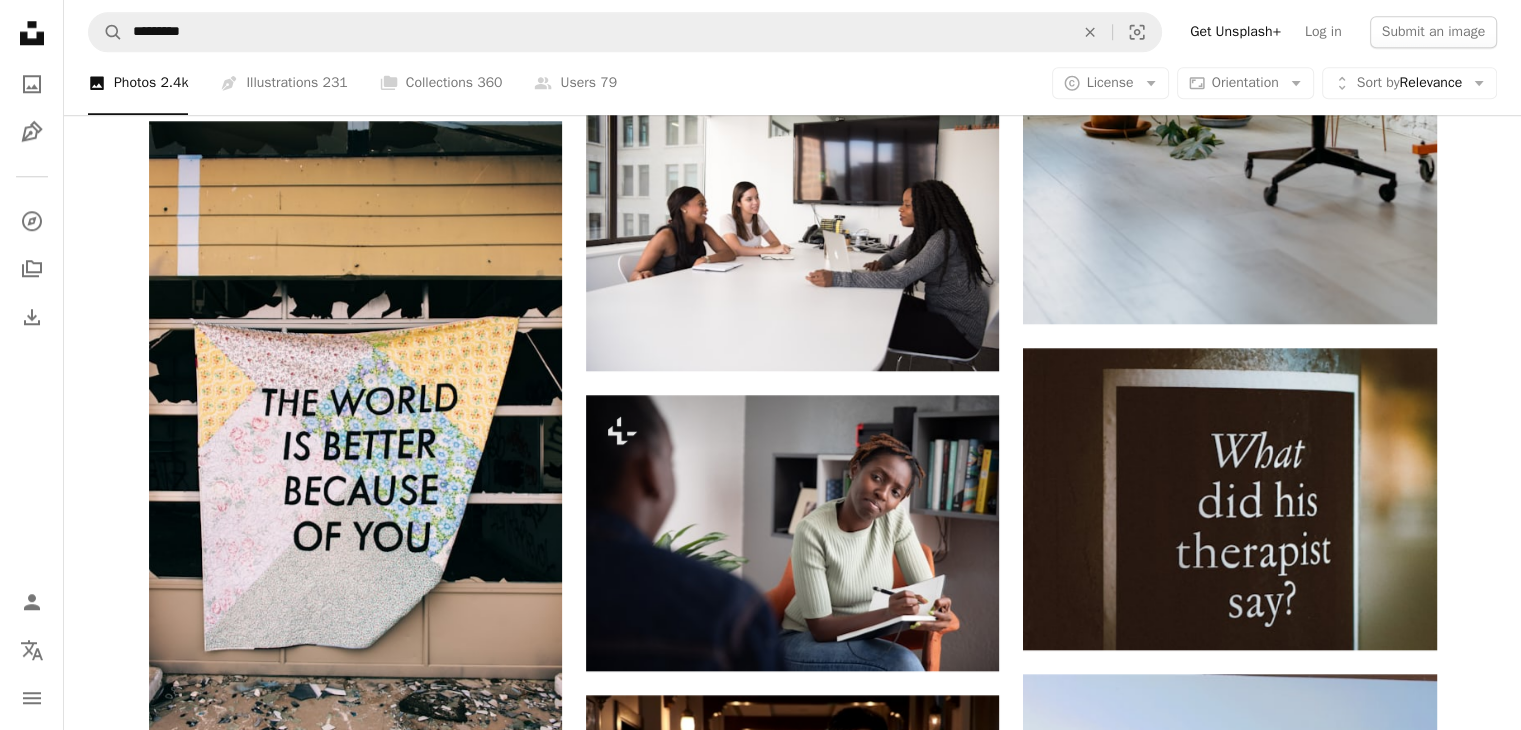 scroll, scrollTop: 1984, scrollLeft: 0, axis: vertical 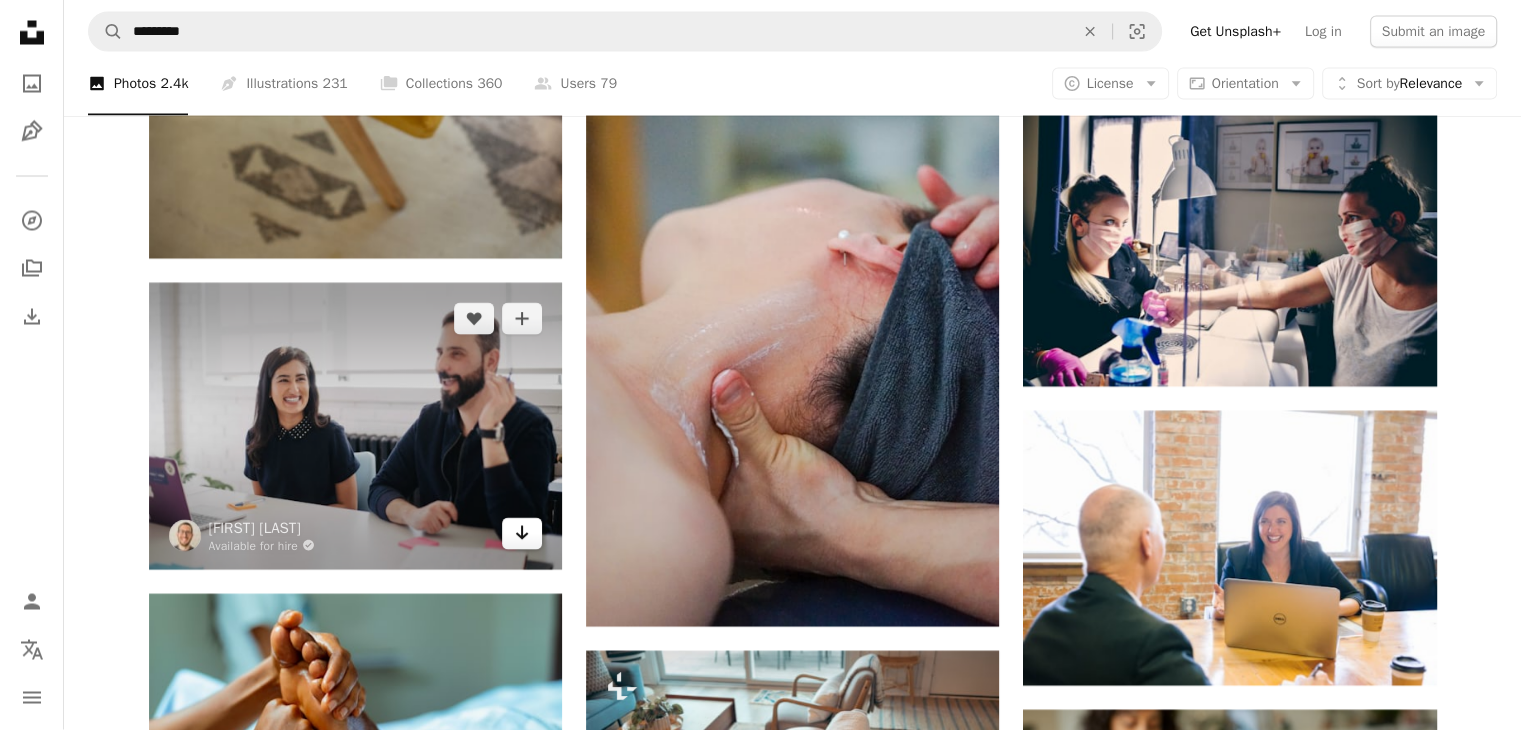 click 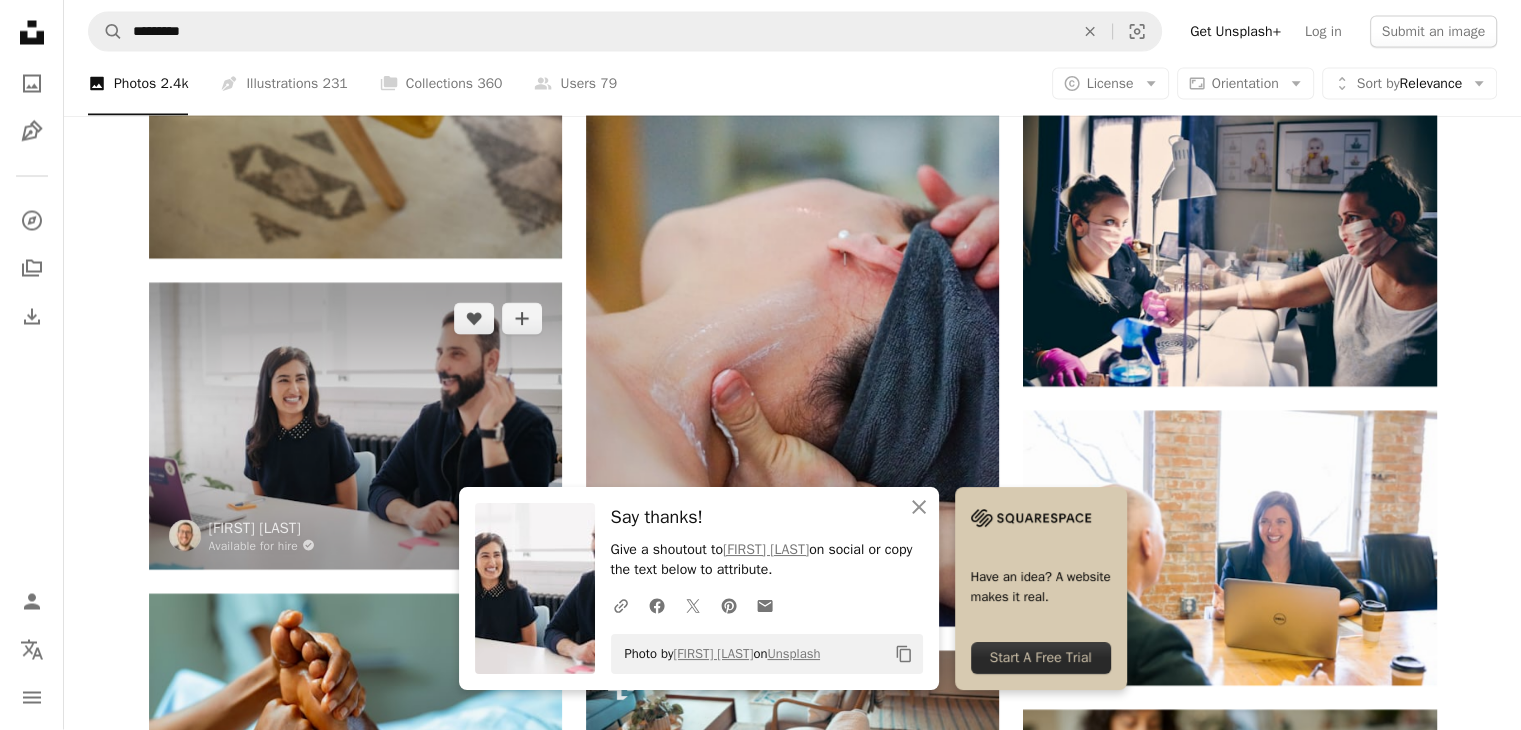 scroll, scrollTop: 3784, scrollLeft: 0, axis: vertical 